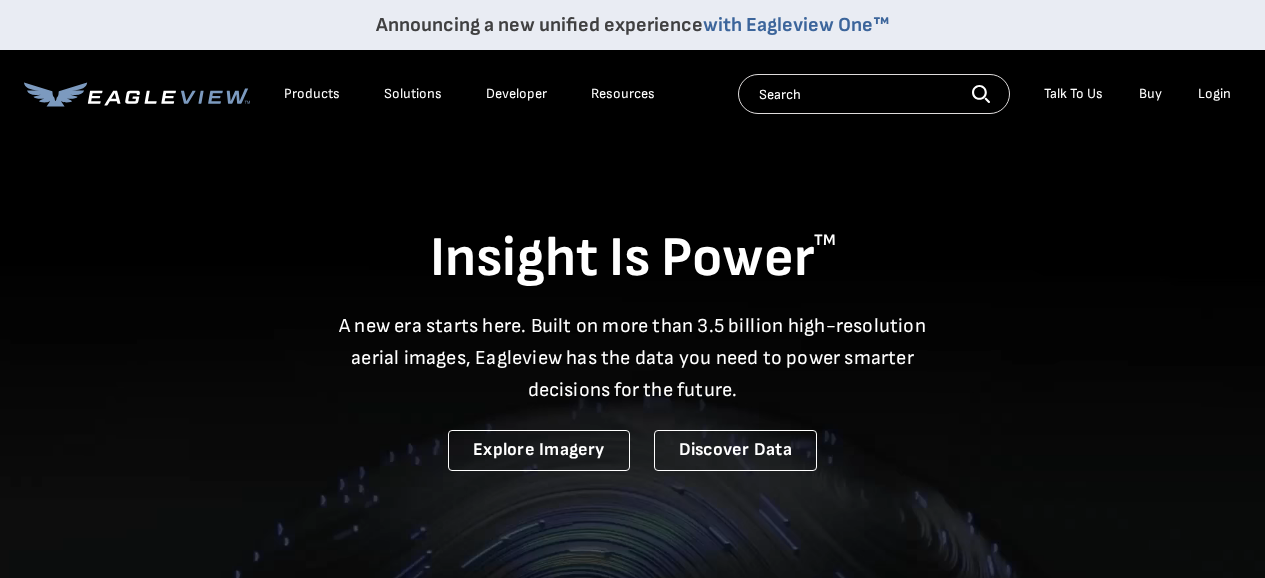 scroll, scrollTop: 0, scrollLeft: 0, axis: both 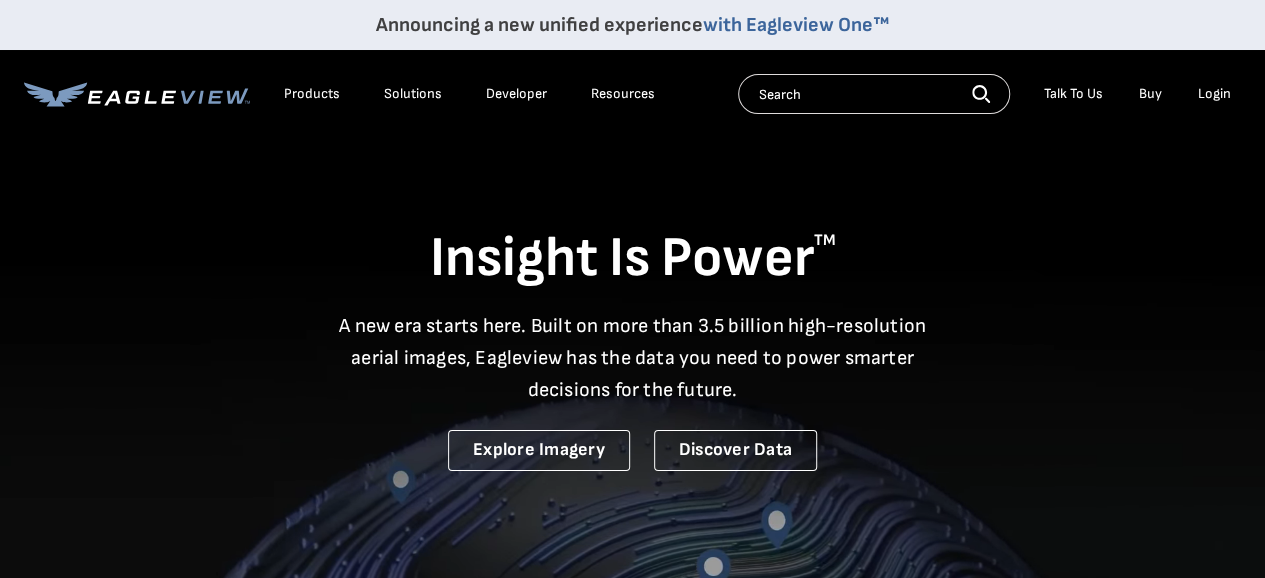 click on "Login" at bounding box center [1214, 94] 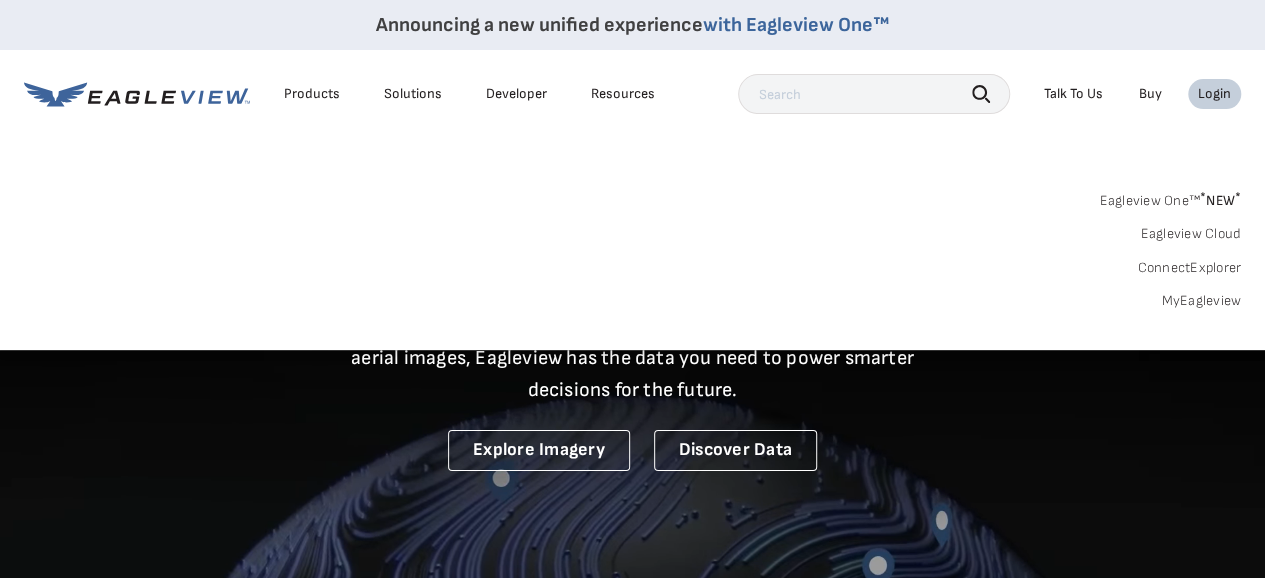 click on "Login" at bounding box center (1214, 94) 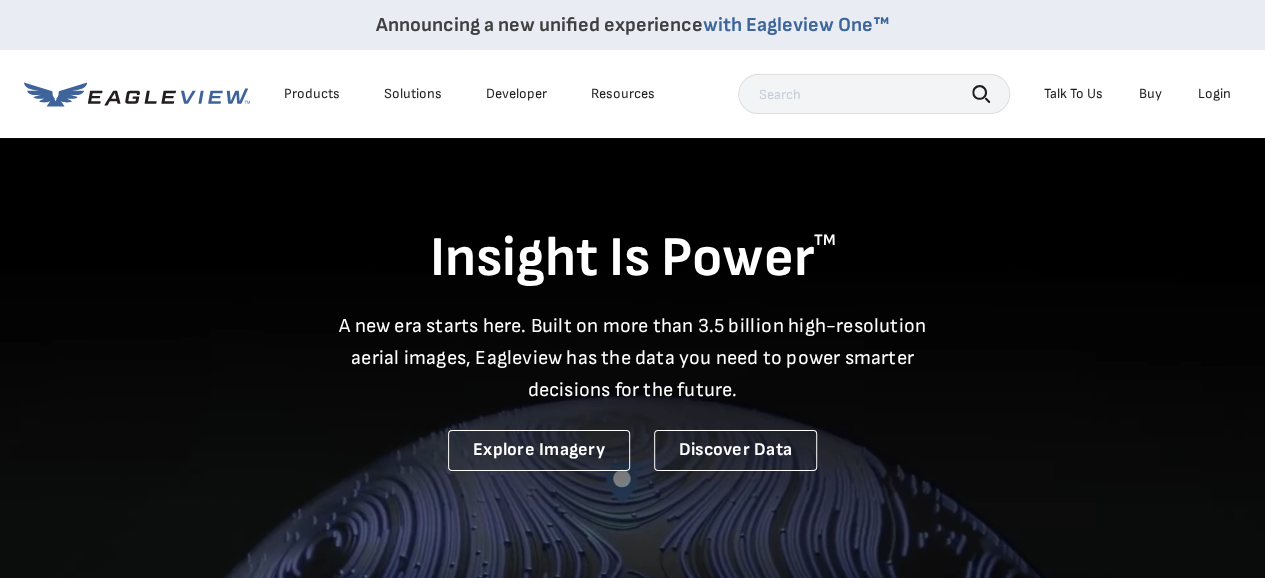 click on "Login" at bounding box center (1214, 94) 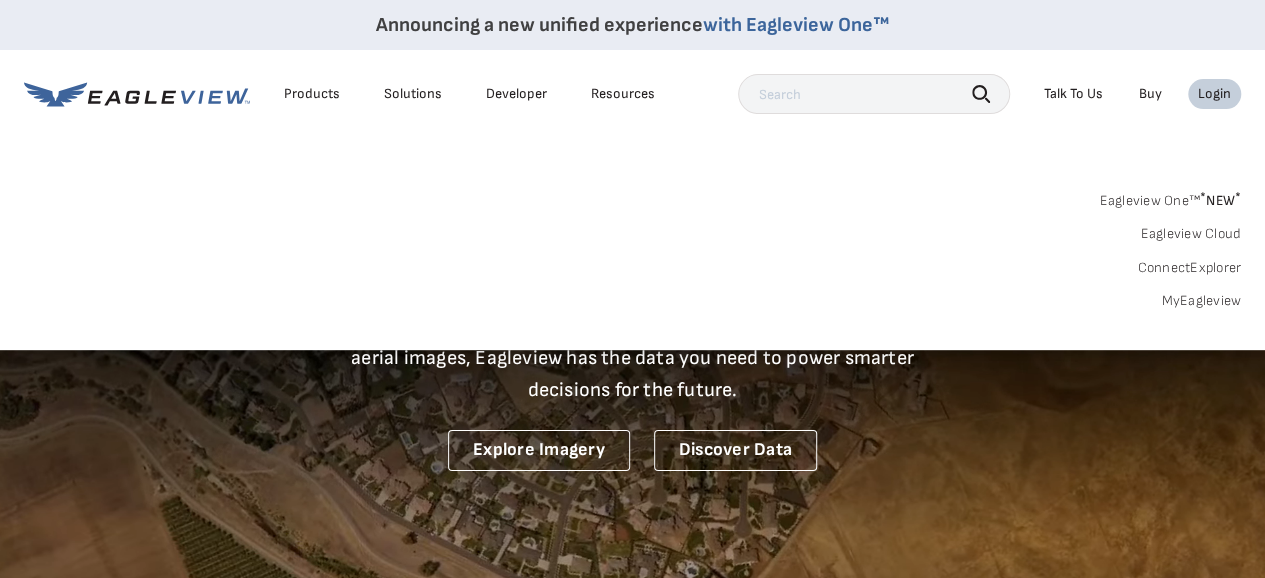 click on "Login" at bounding box center (1214, 94) 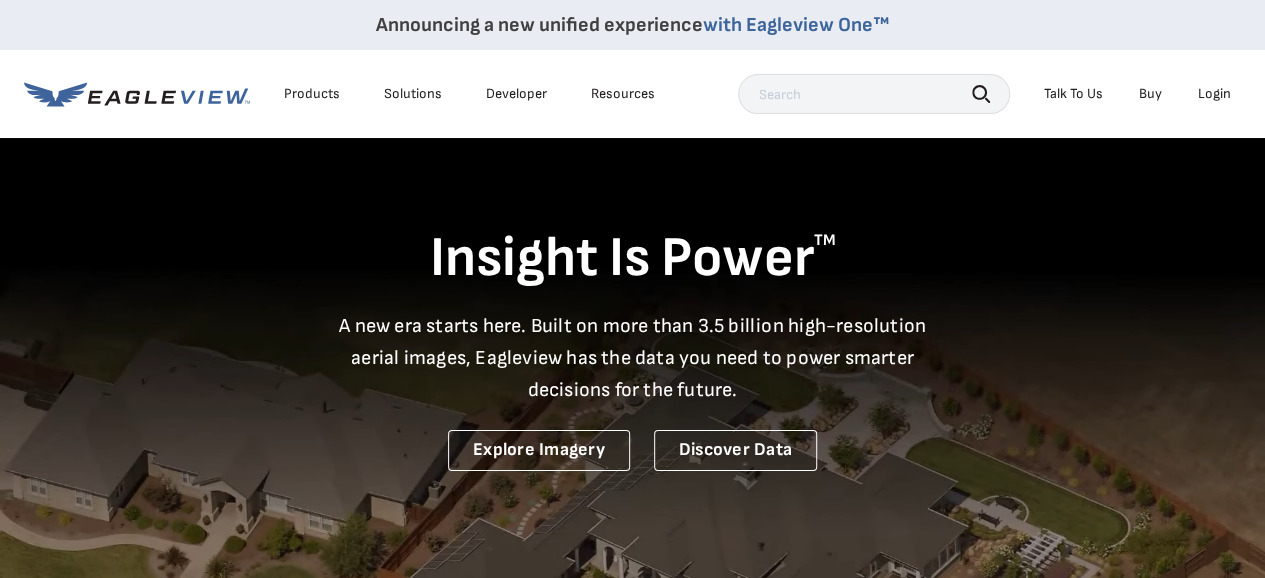 click on "Login" at bounding box center (1214, 94) 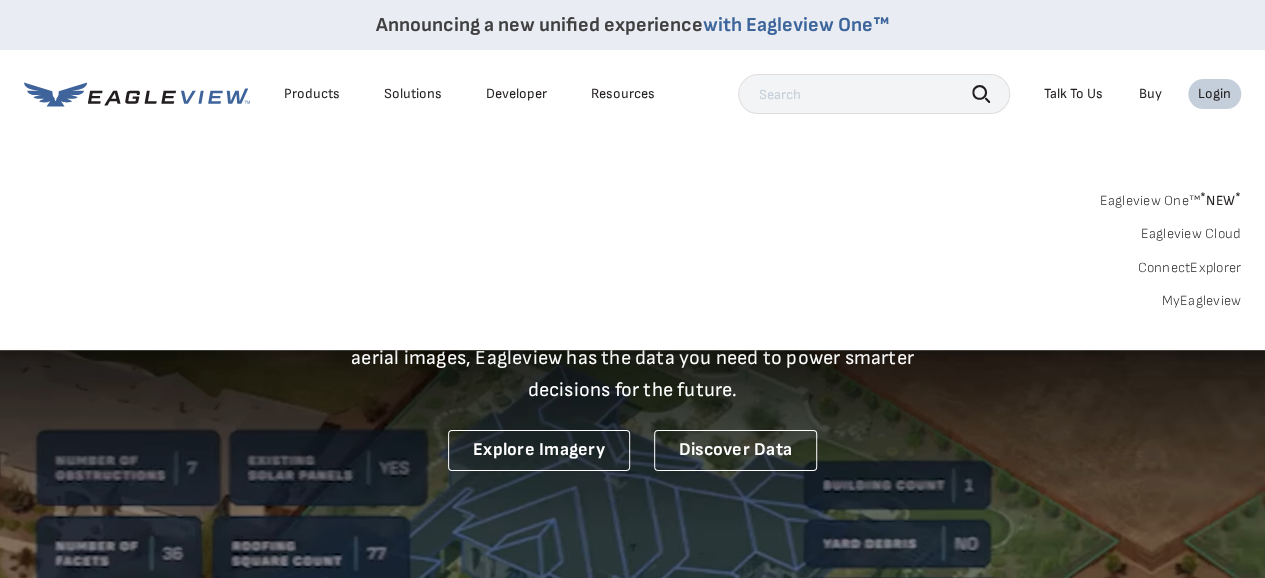 click on "MyEagleview" at bounding box center (1201, 301) 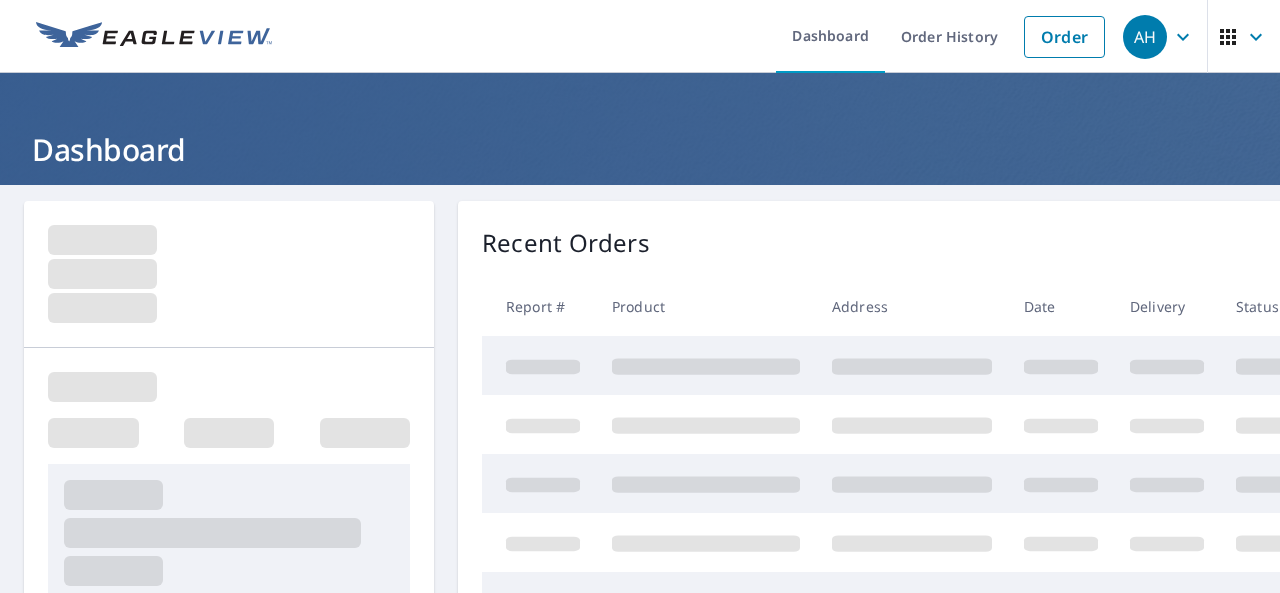 scroll, scrollTop: 0, scrollLeft: 0, axis: both 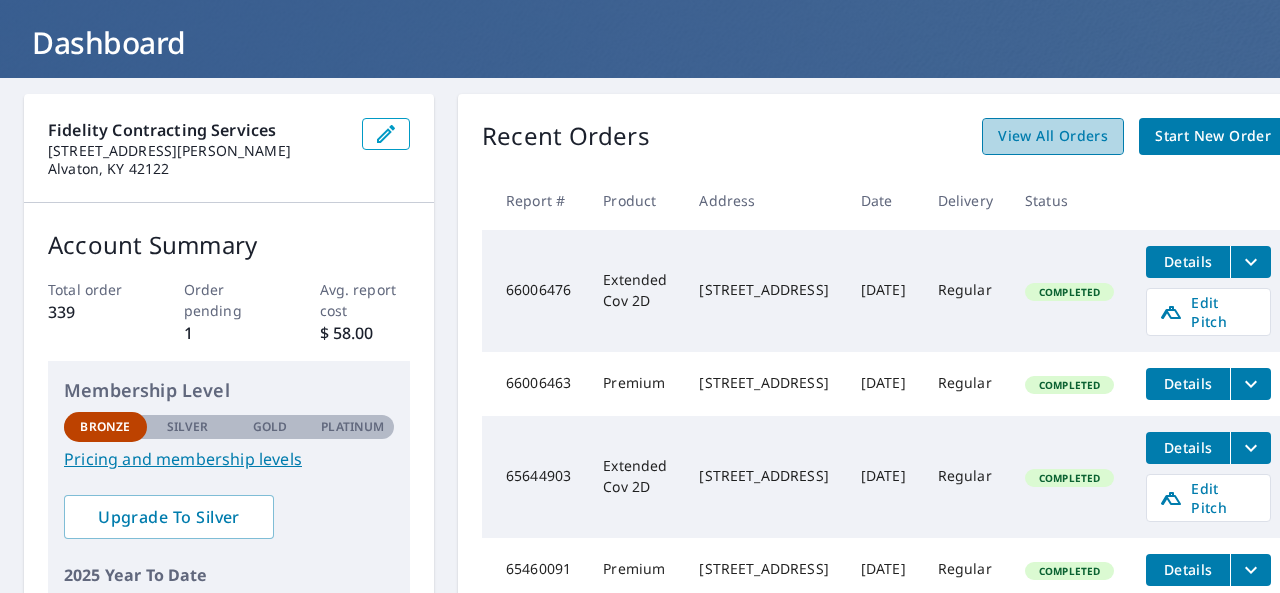 click on "View All Orders" at bounding box center (1053, 136) 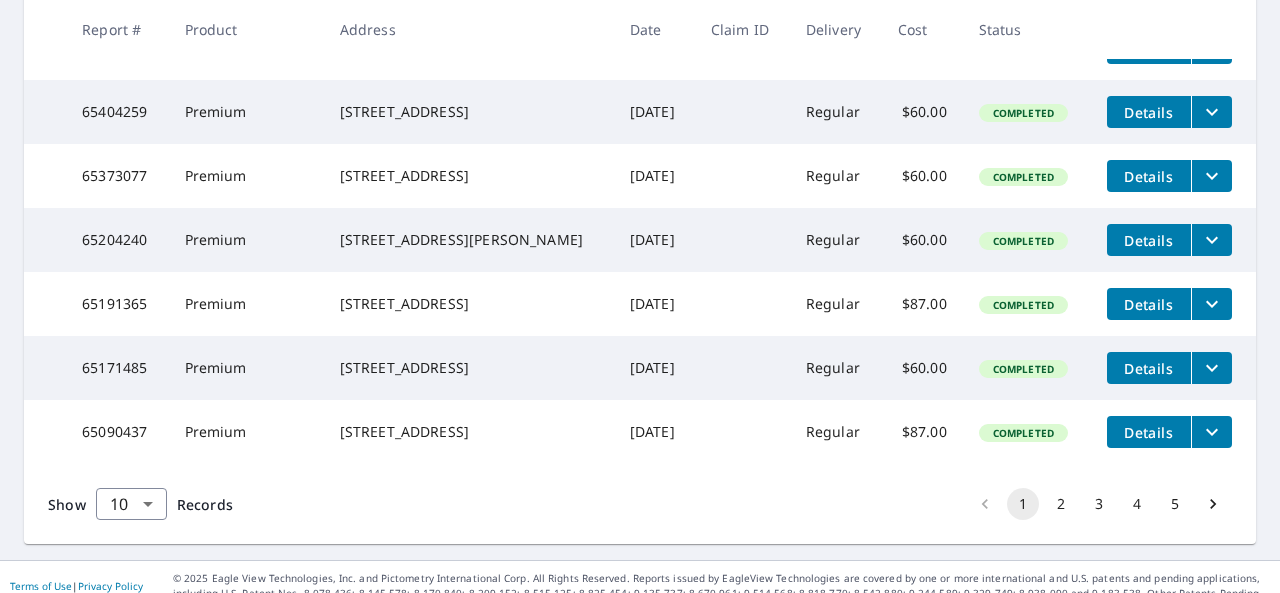scroll, scrollTop: 748, scrollLeft: 0, axis: vertical 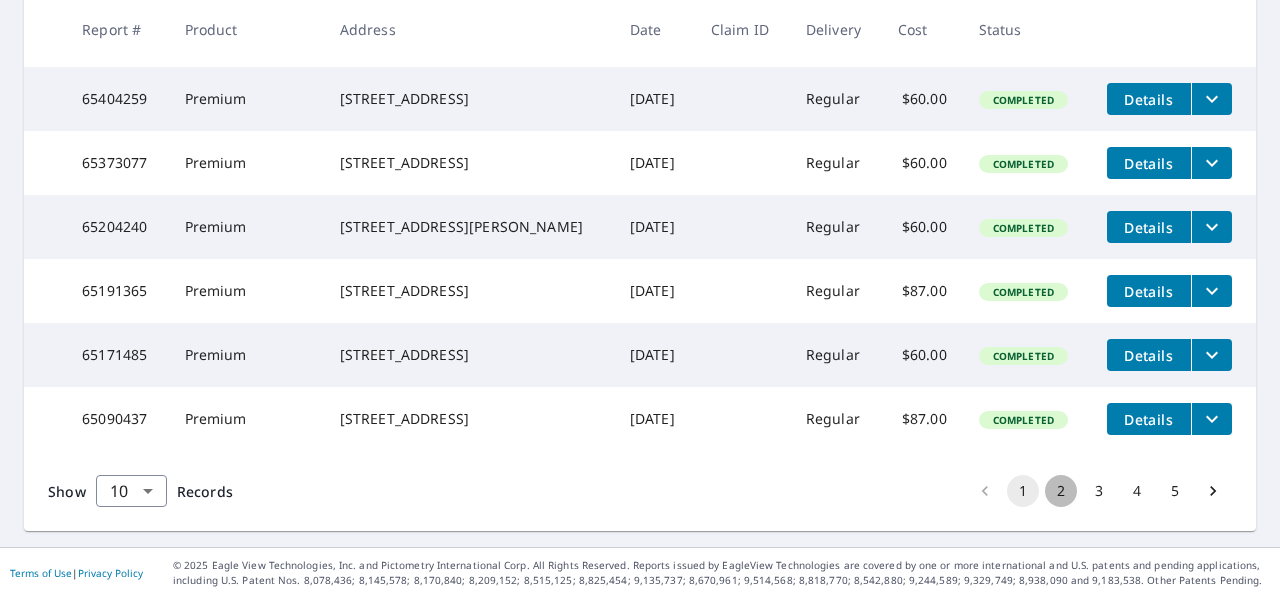 click on "2" at bounding box center [1061, 491] 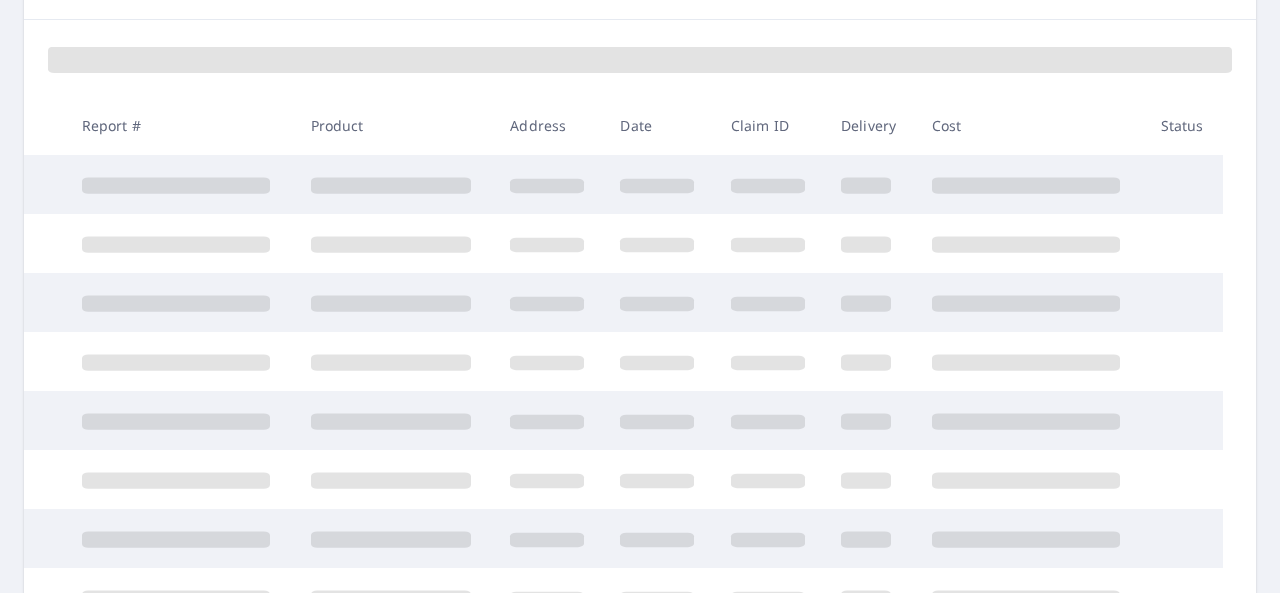 scroll, scrollTop: 0, scrollLeft: 0, axis: both 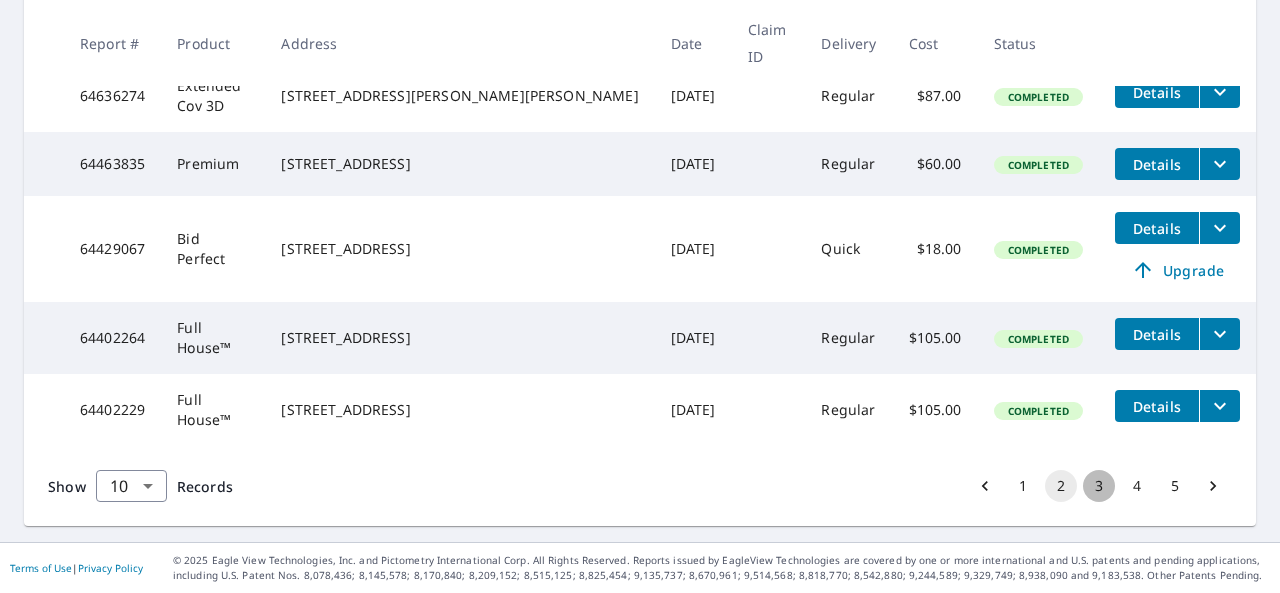 click on "3" at bounding box center (1099, 486) 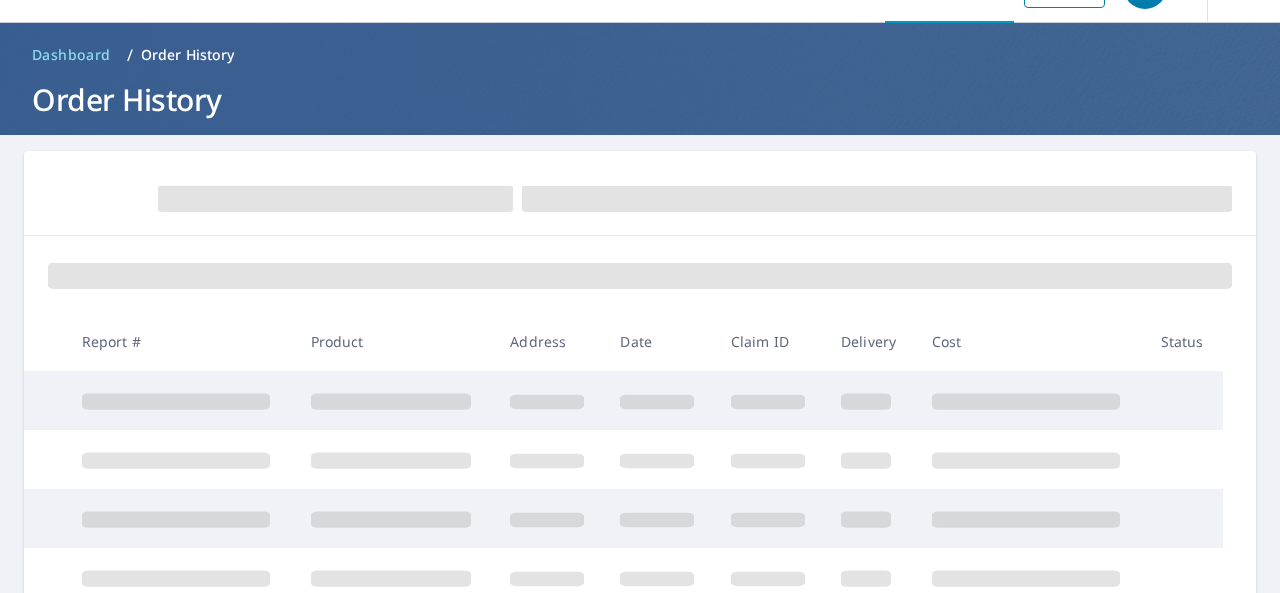 scroll, scrollTop: 0, scrollLeft: 0, axis: both 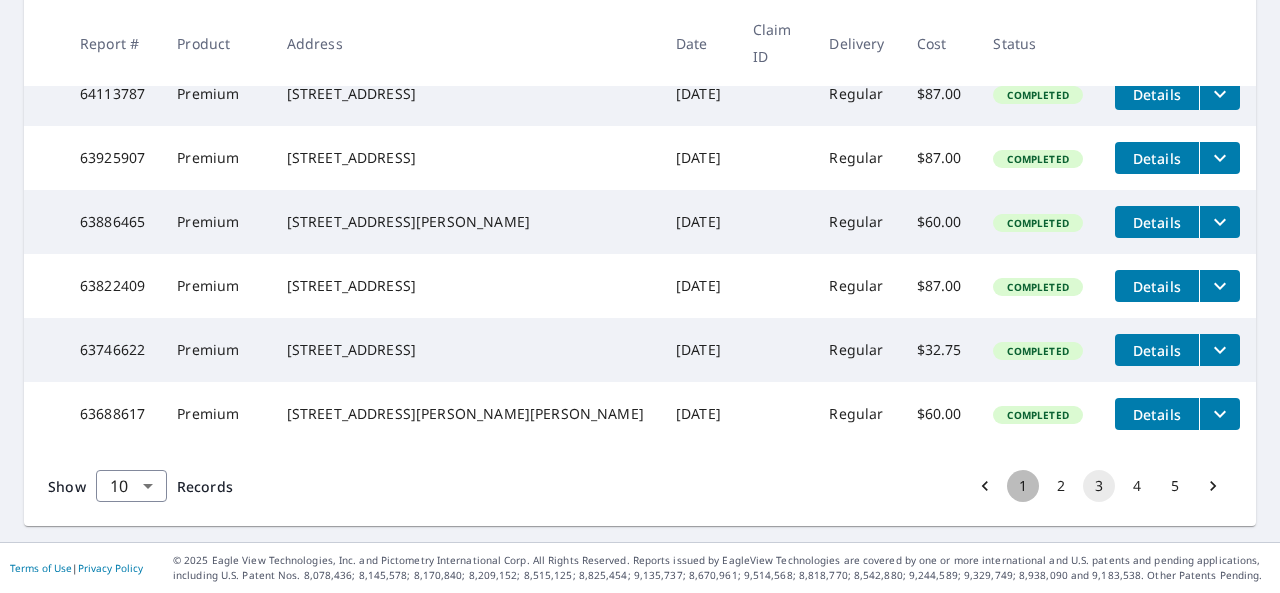 click on "1" at bounding box center (1023, 486) 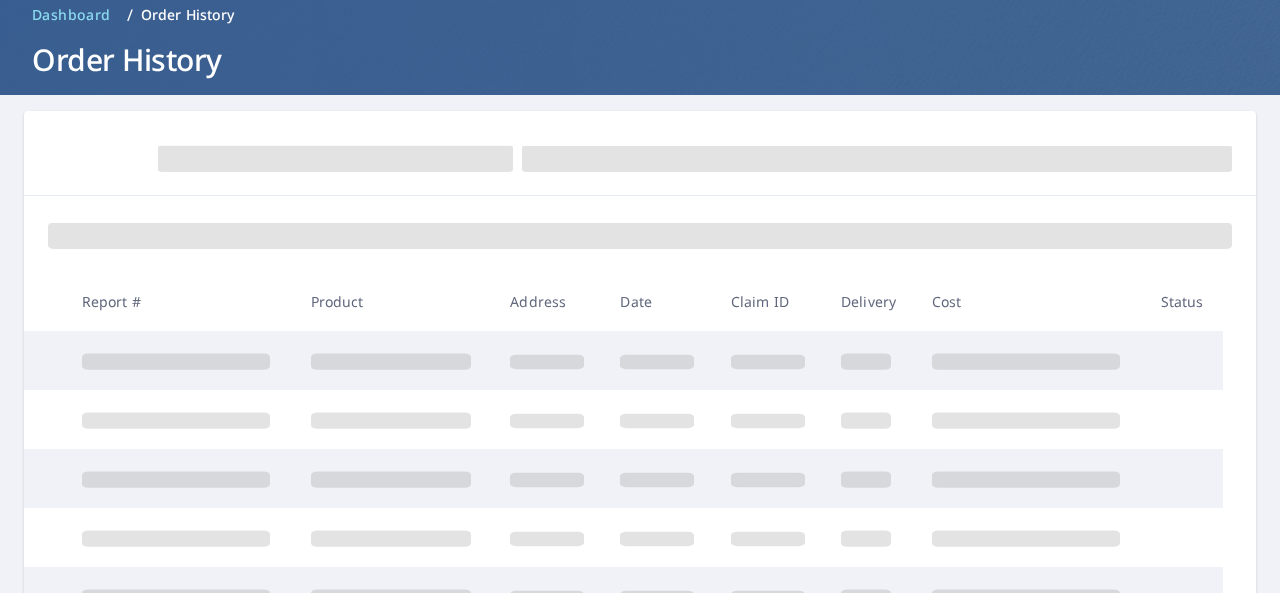 scroll, scrollTop: 0, scrollLeft: 0, axis: both 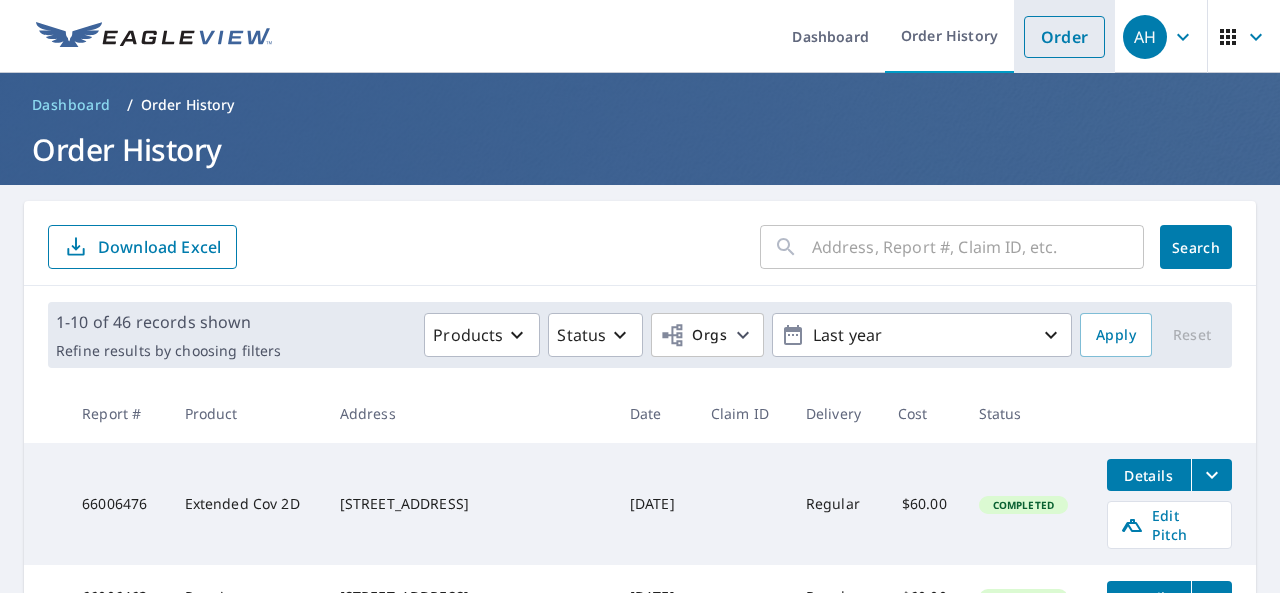 click on "Order" at bounding box center [1064, 37] 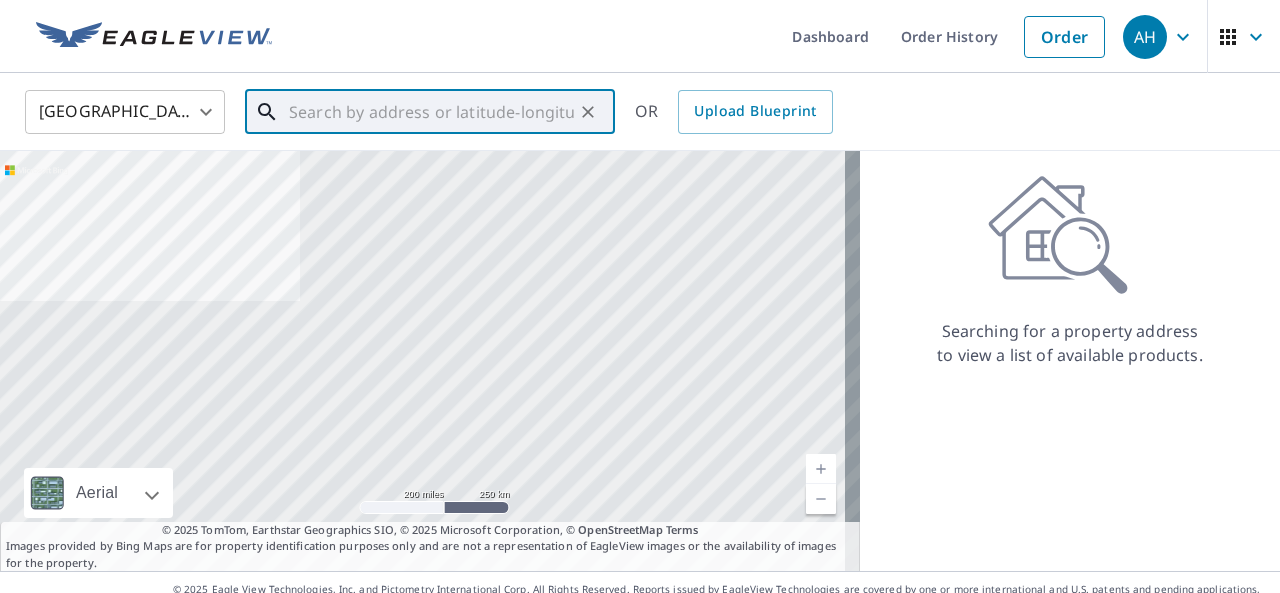 click at bounding box center (431, 112) 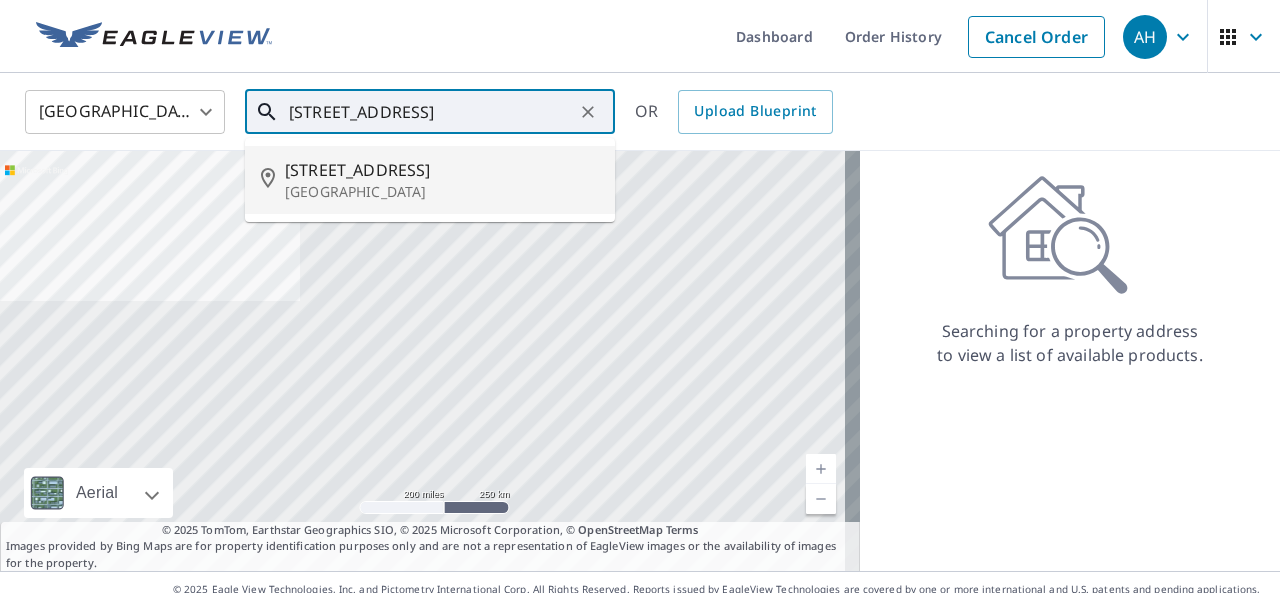 click on "125 Village Cir" at bounding box center (442, 170) 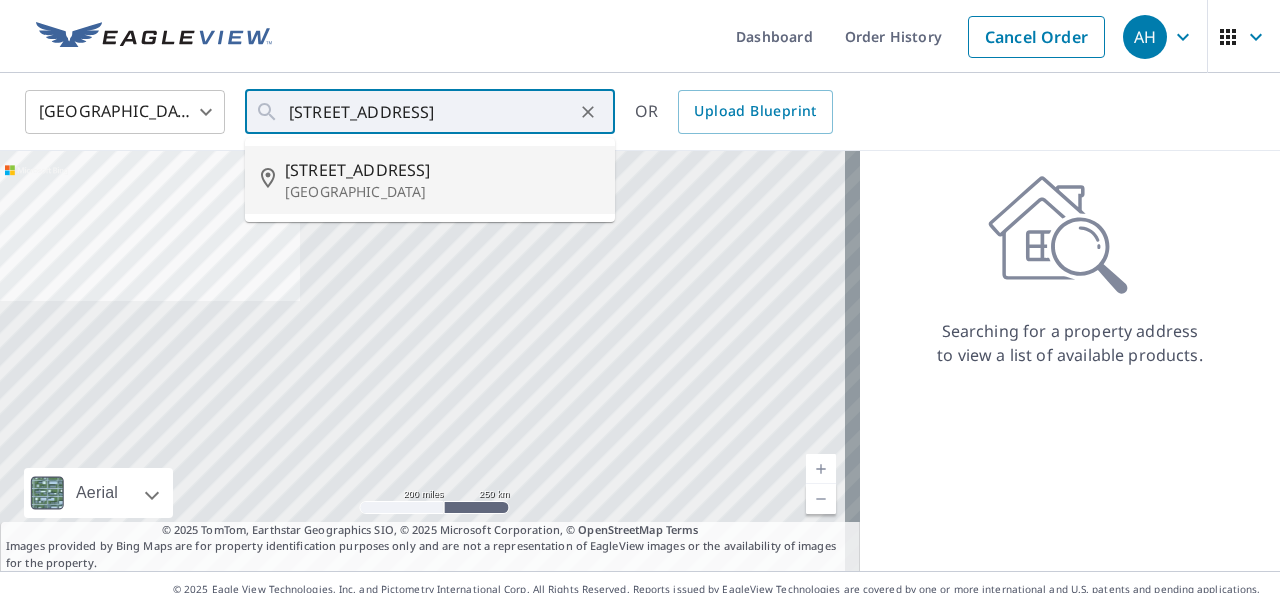 type on "125 Village Cir Glasgow, KY 42141" 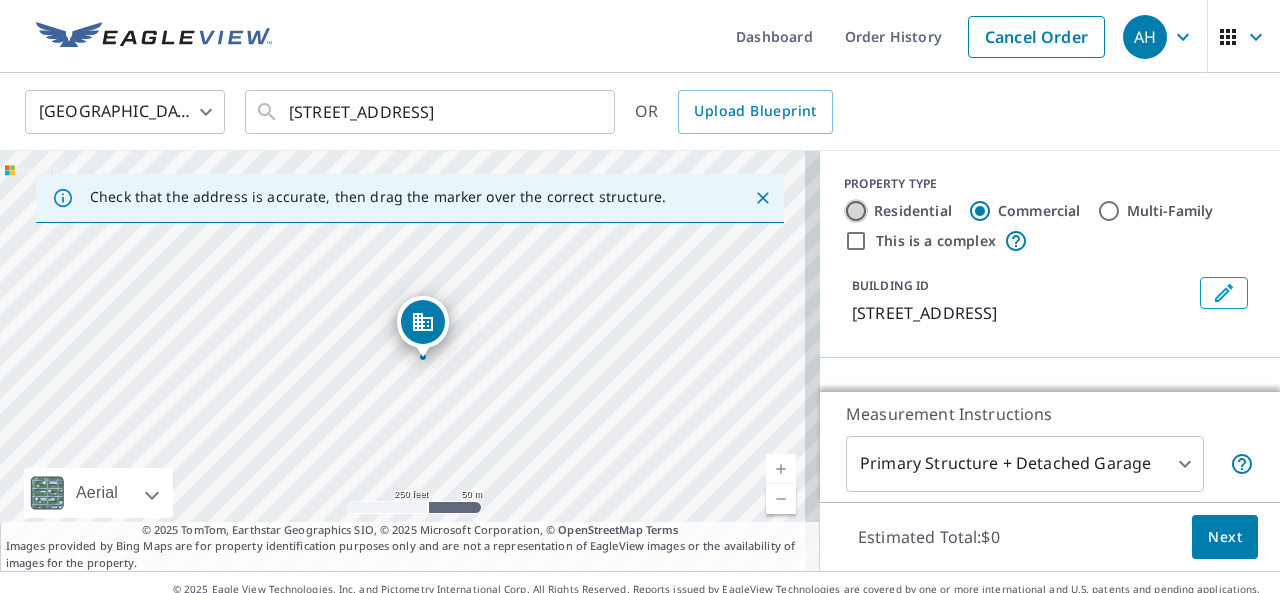 click on "Residential" at bounding box center (856, 211) 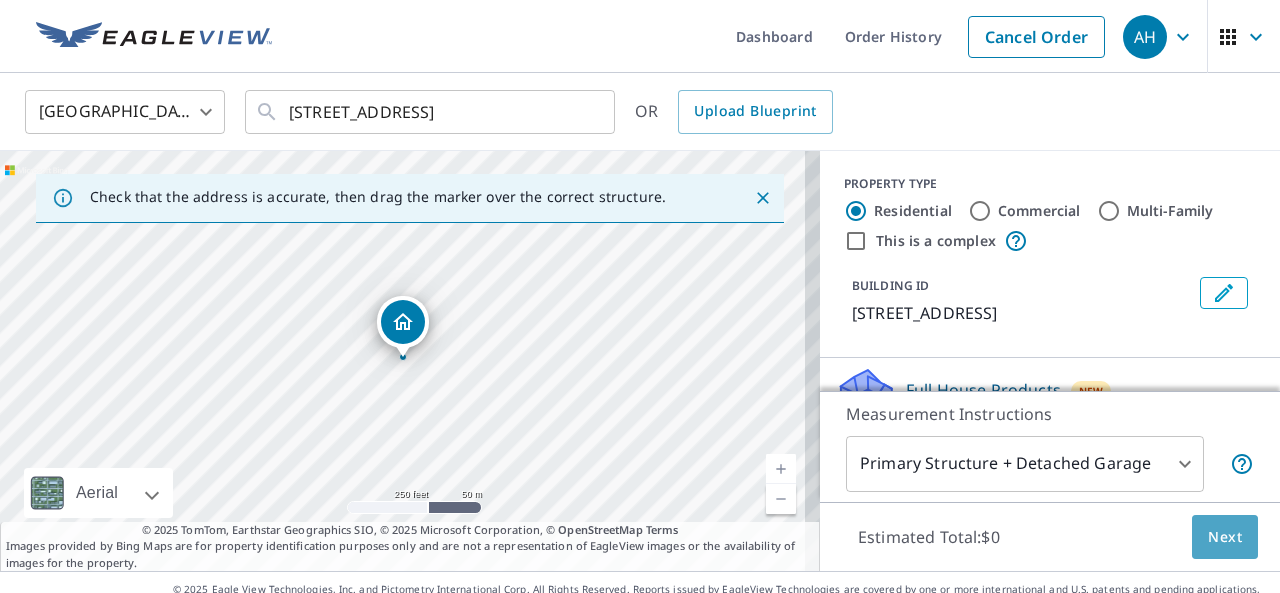 click on "Next" at bounding box center (1225, 537) 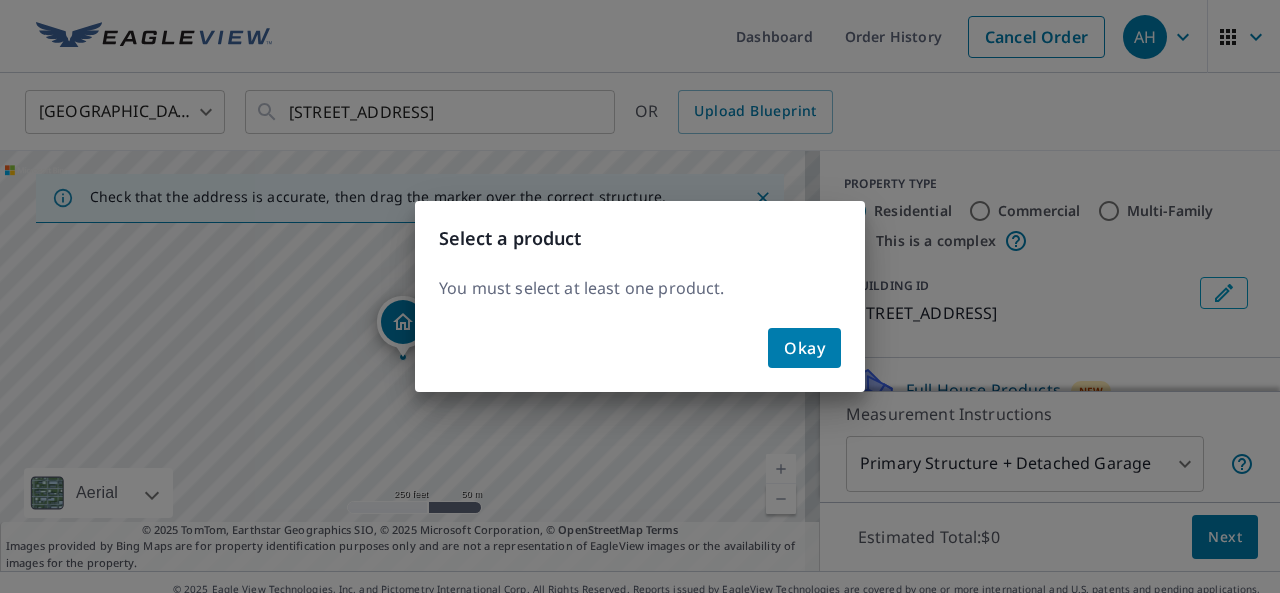 click on "Okay" at bounding box center [804, 348] 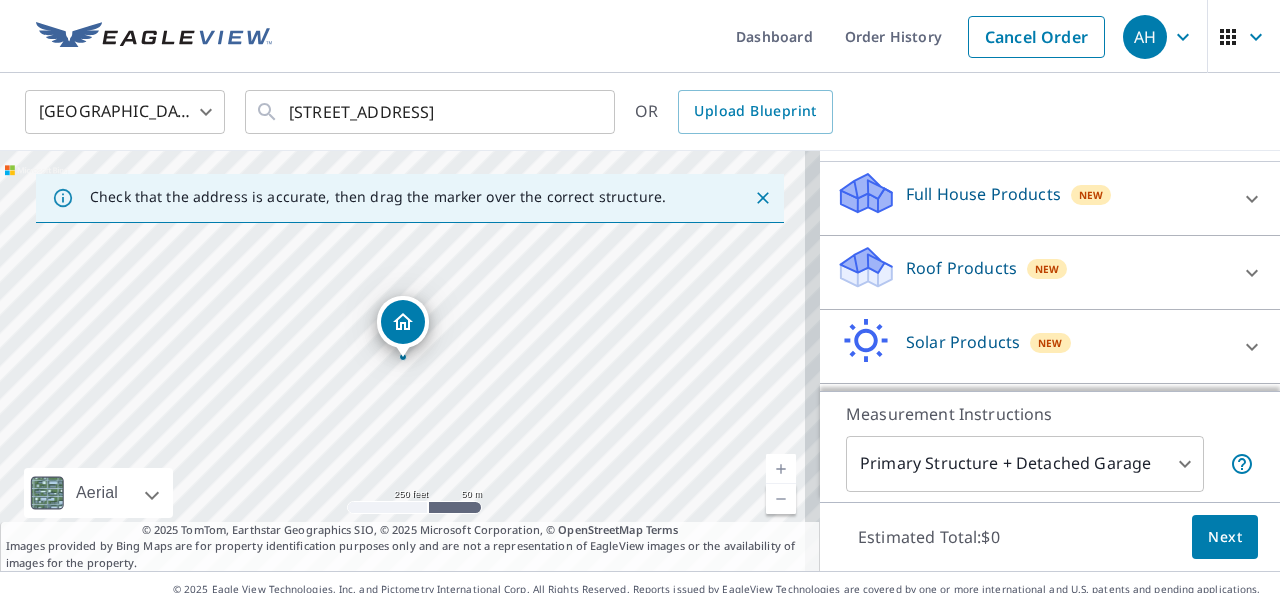 scroll, scrollTop: 187, scrollLeft: 0, axis: vertical 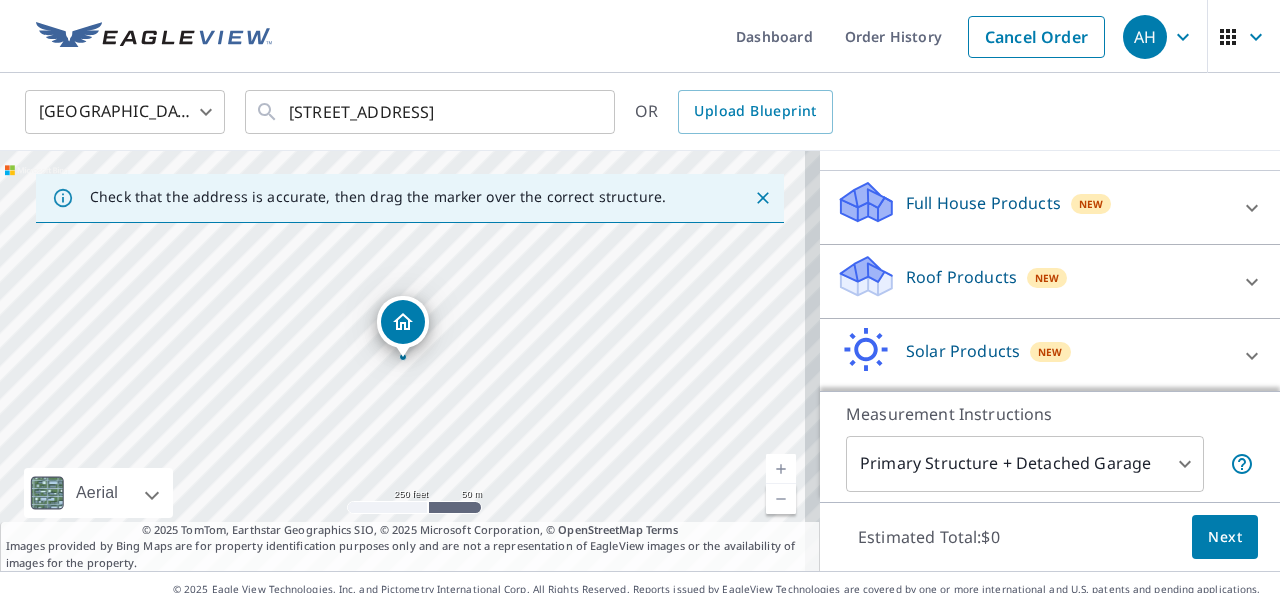 click on "Roof Products New" at bounding box center [1032, 281] 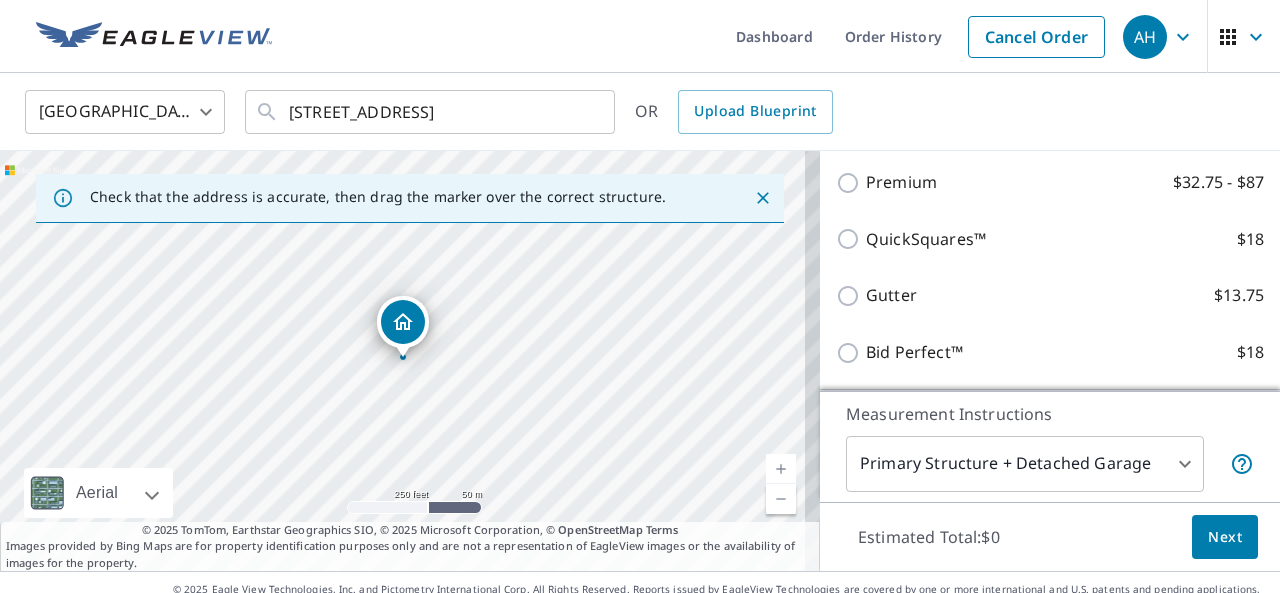 scroll, scrollTop: 369, scrollLeft: 0, axis: vertical 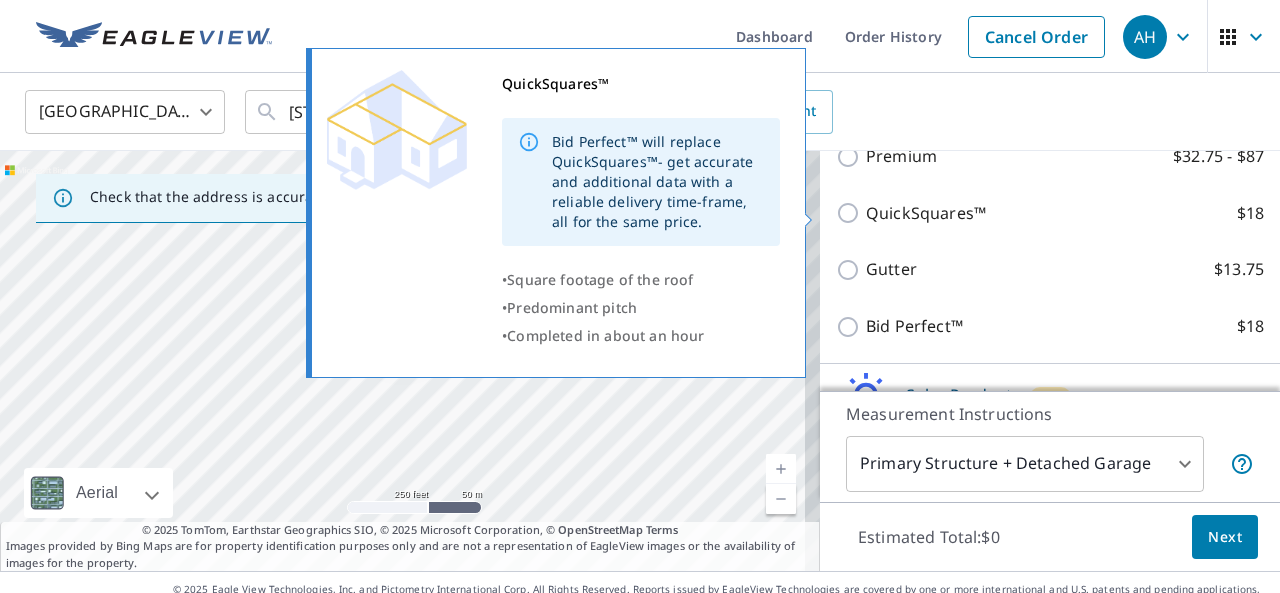 click on "QuickSquares™ $18" at bounding box center (851, 213) 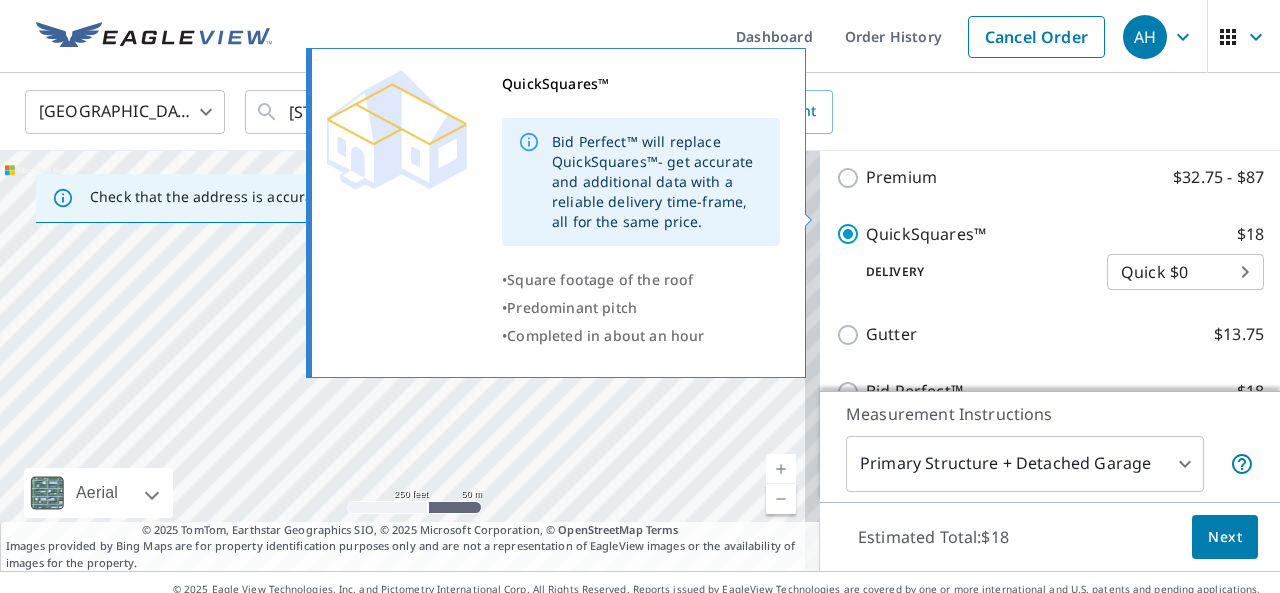 scroll, scrollTop: 390, scrollLeft: 0, axis: vertical 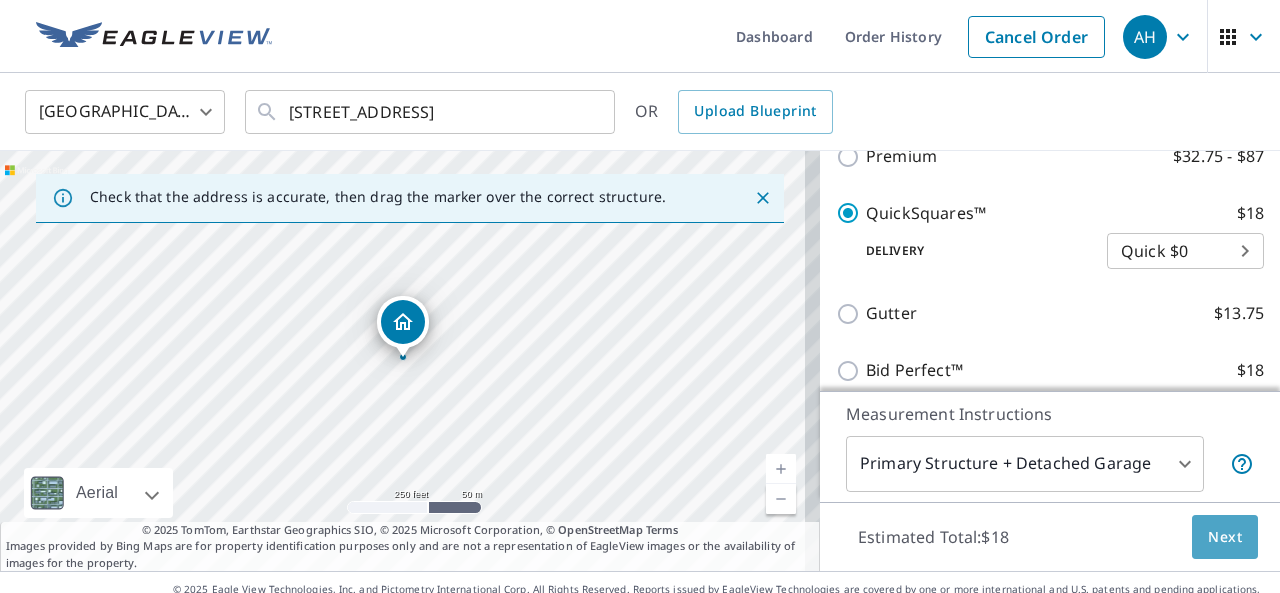 click on "Next" at bounding box center (1225, 537) 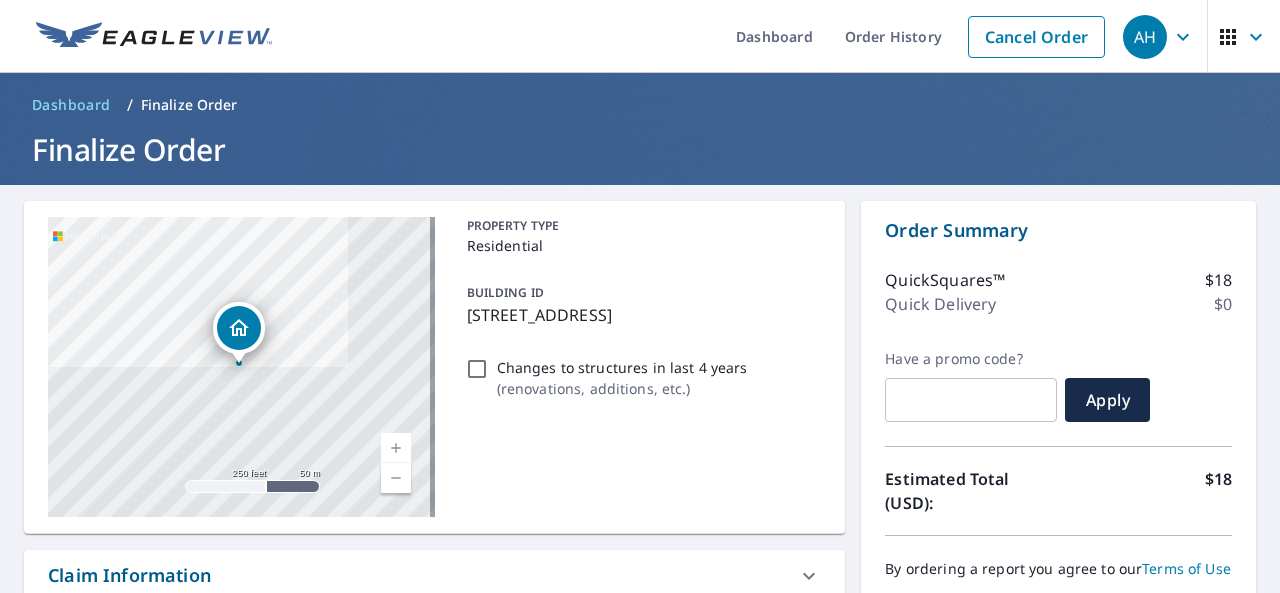 scroll, scrollTop: 510, scrollLeft: 0, axis: vertical 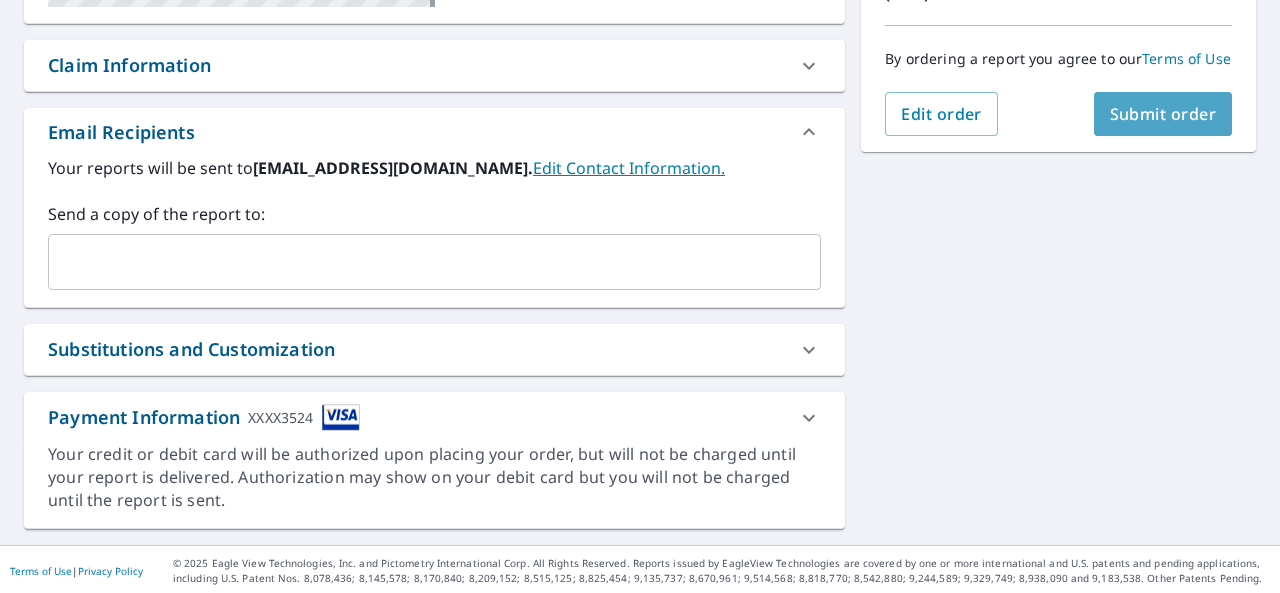 click on "Submit order" at bounding box center (1163, 114) 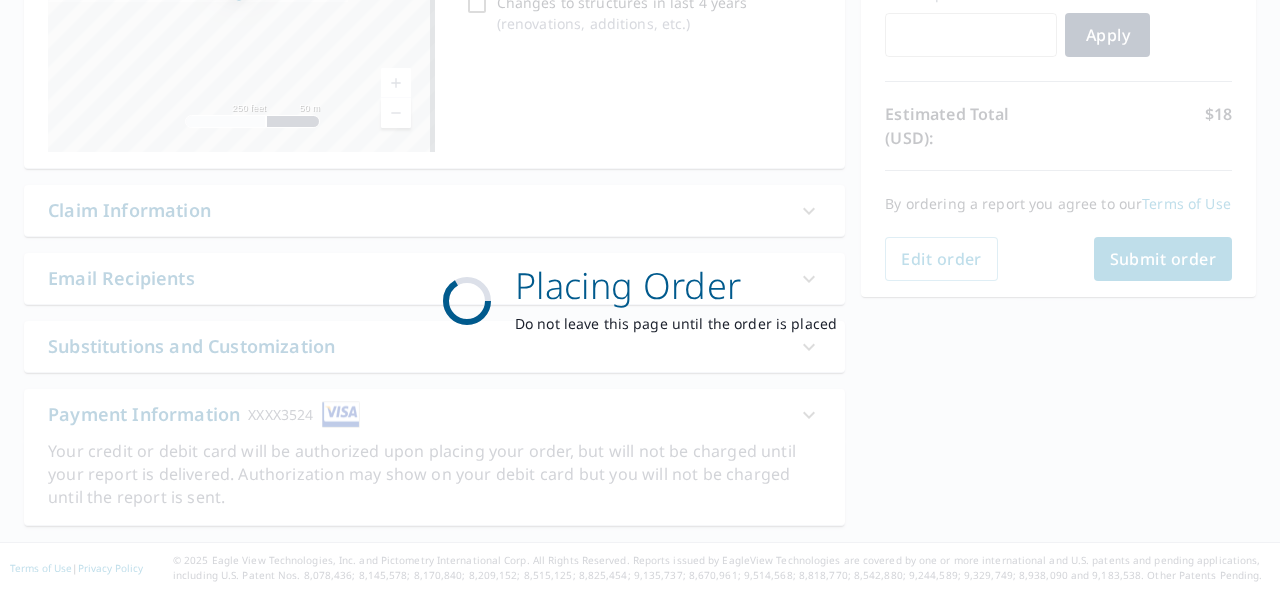 scroll, scrollTop: 362, scrollLeft: 0, axis: vertical 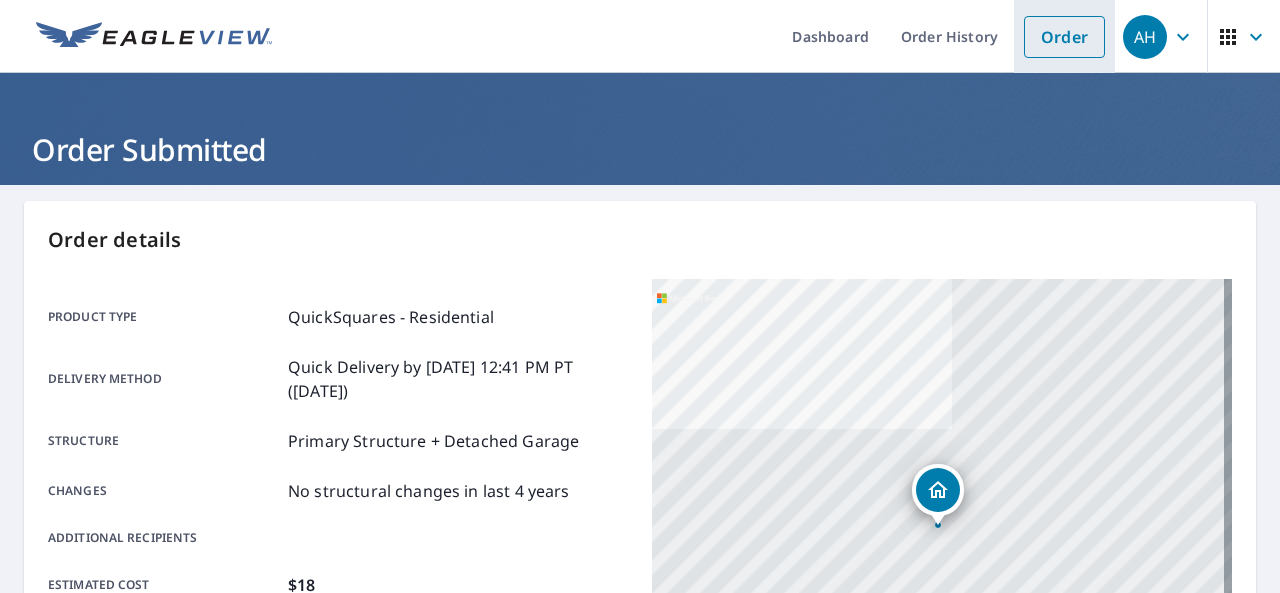 click on "Order" at bounding box center [1064, 37] 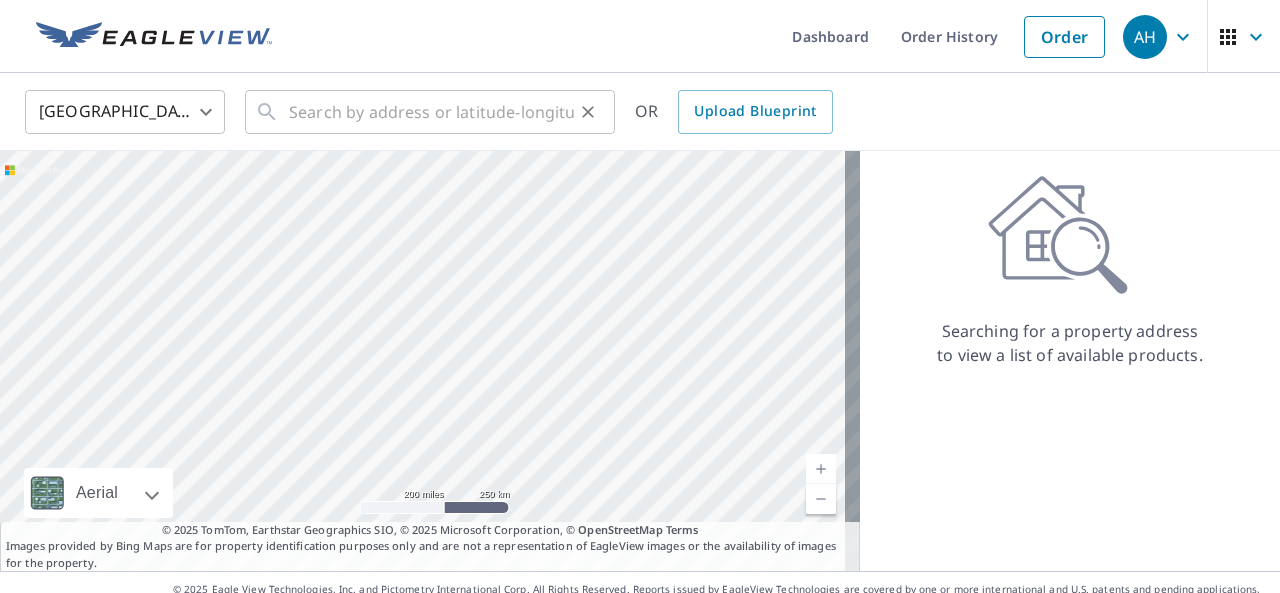 click on "​" at bounding box center [430, 112] 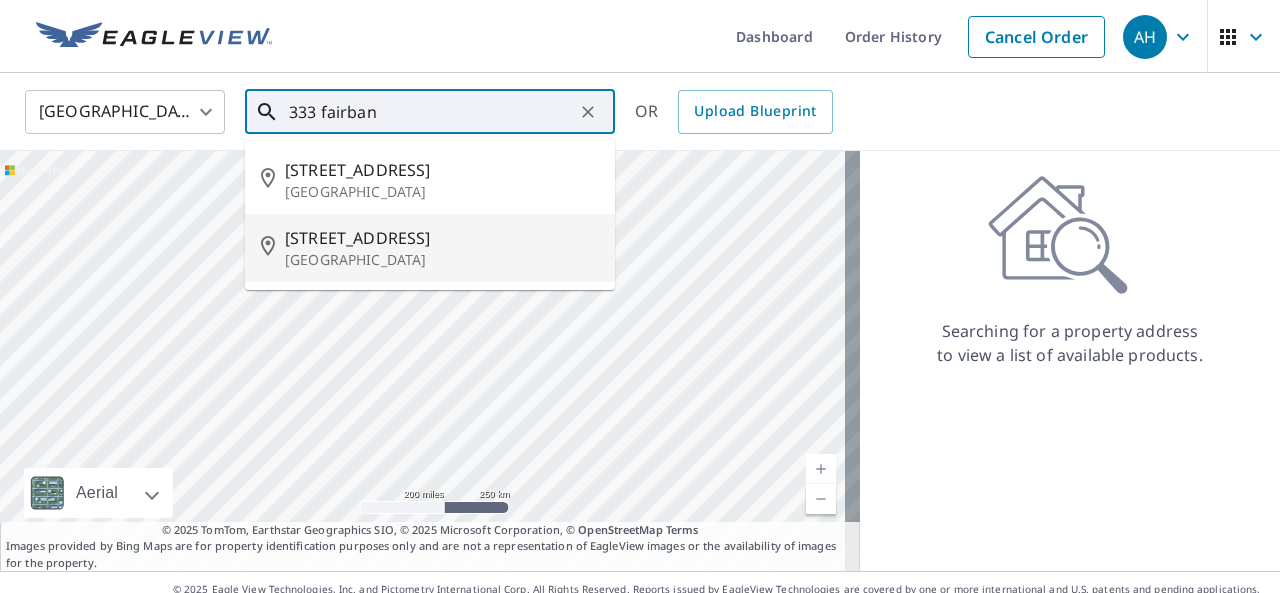 click on "333 Fairbanks Ave" at bounding box center [442, 238] 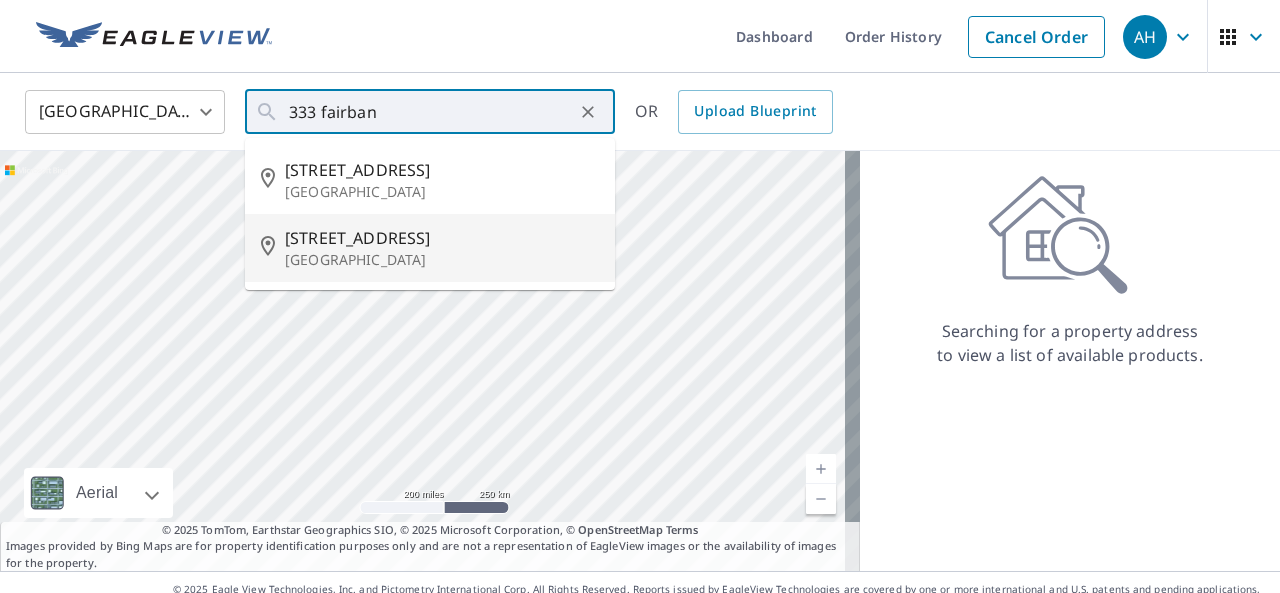 type on "333 Fairbanks Ave Bowling Green, KY 42101" 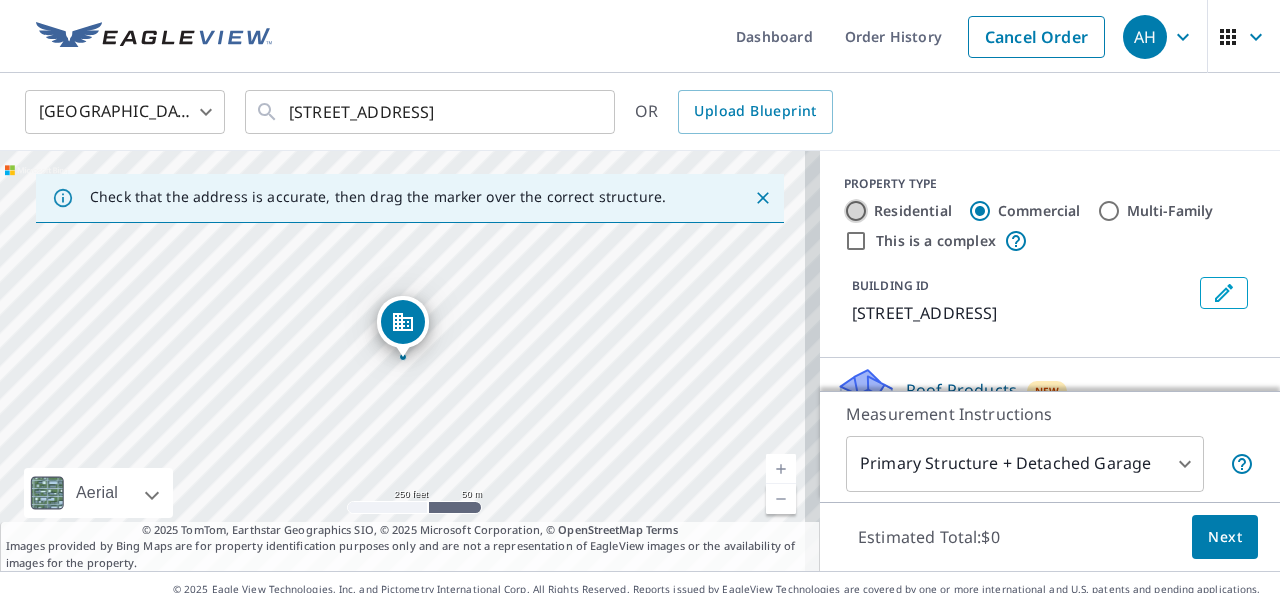 click on "Residential" at bounding box center (856, 211) 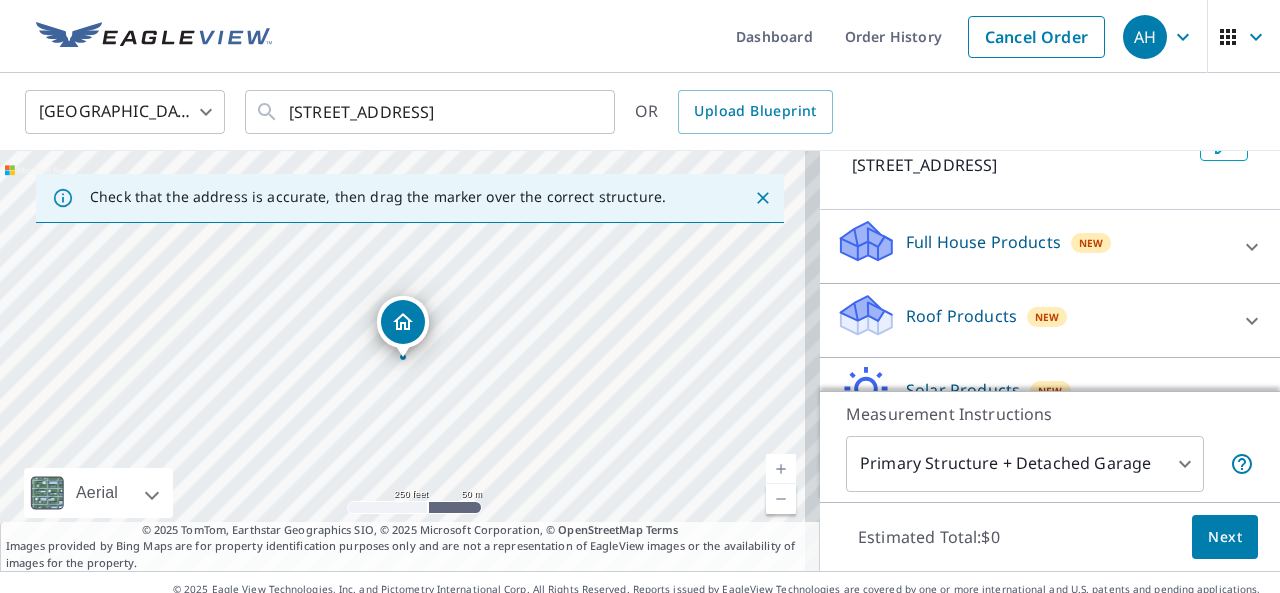 scroll, scrollTop: 152, scrollLeft: 0, axis: vertical 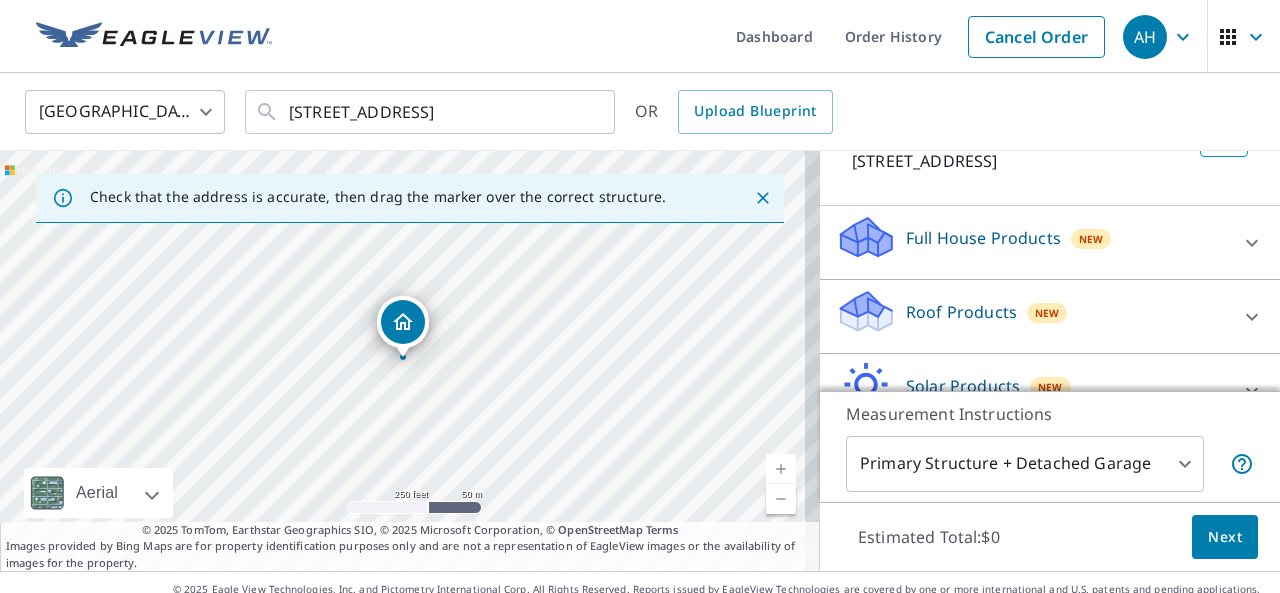 click on "Full House Products New" at bounding box center (1032, 242) 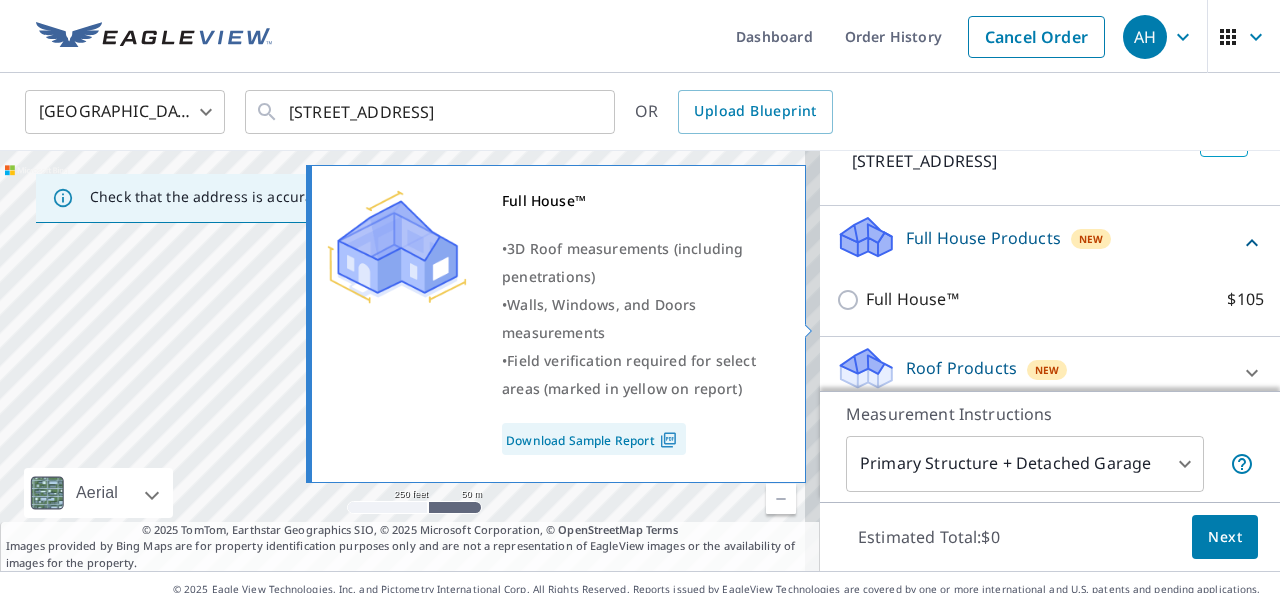 click on "Full House™ $105" at bounding box center [851, 300] 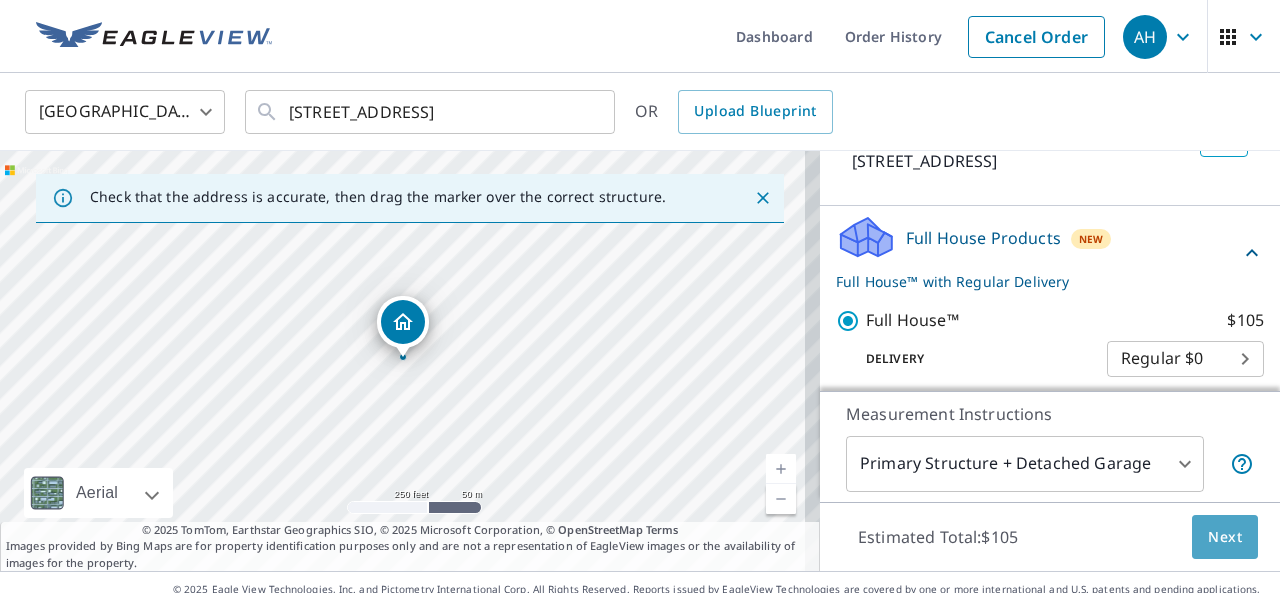 click on "Next" at bounding box center [1225, 537] 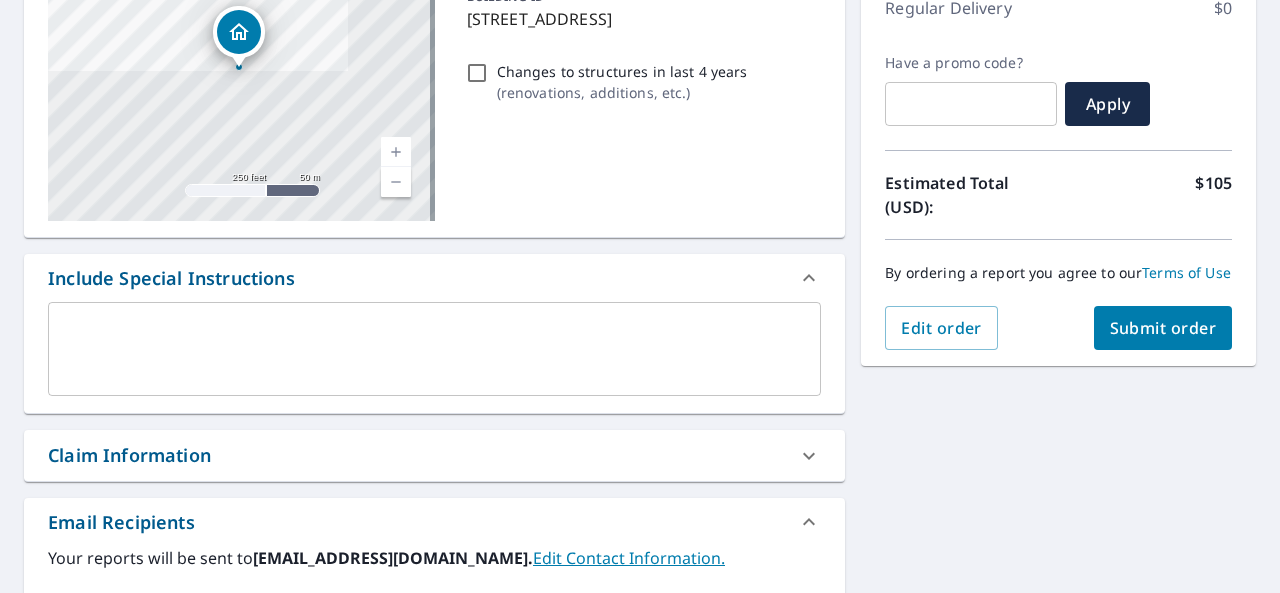 scroll, scrollTop: 348, scrollLeft: 0, axis: vertical 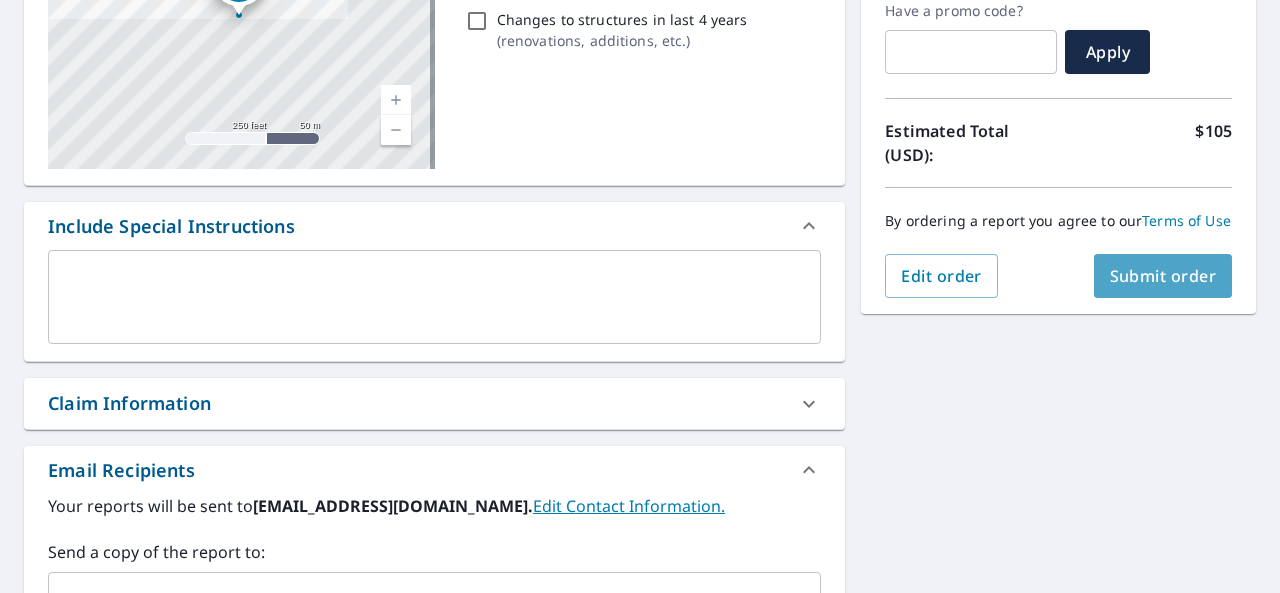 click on "Submit order" at bounding box center (1163, 276) 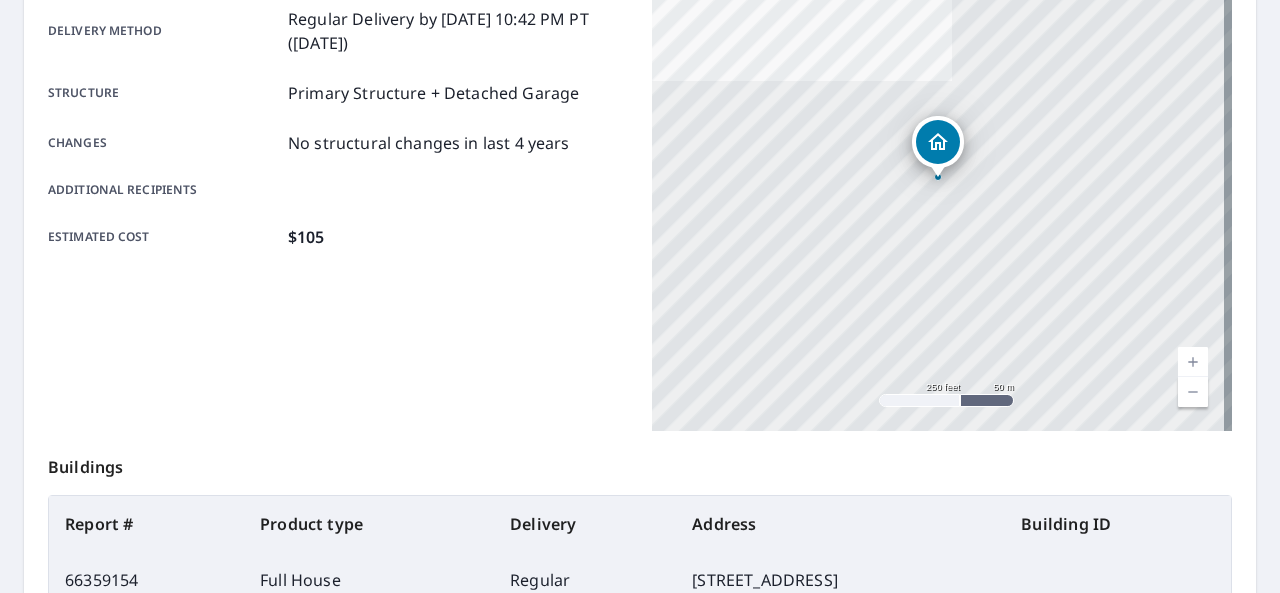 scroll, scrollTop: 0, scrollLeft: 0, axis: both 